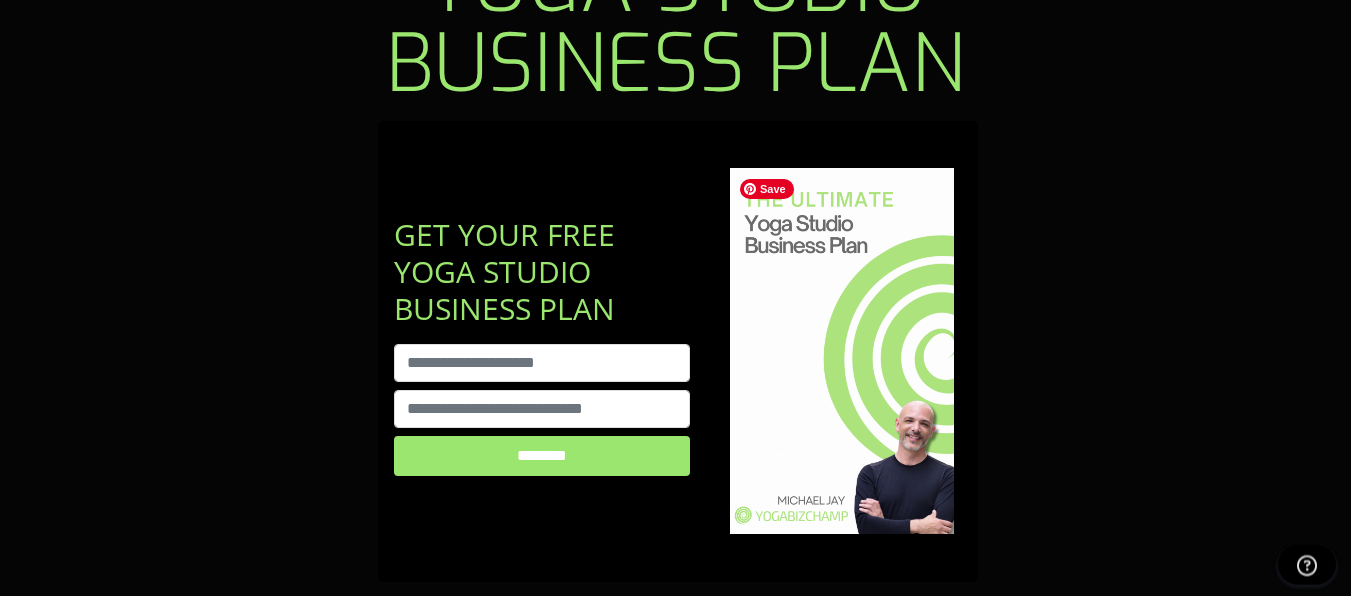 scroll, scrollTop: 1081, scrollLeft: 0, axis: vertical 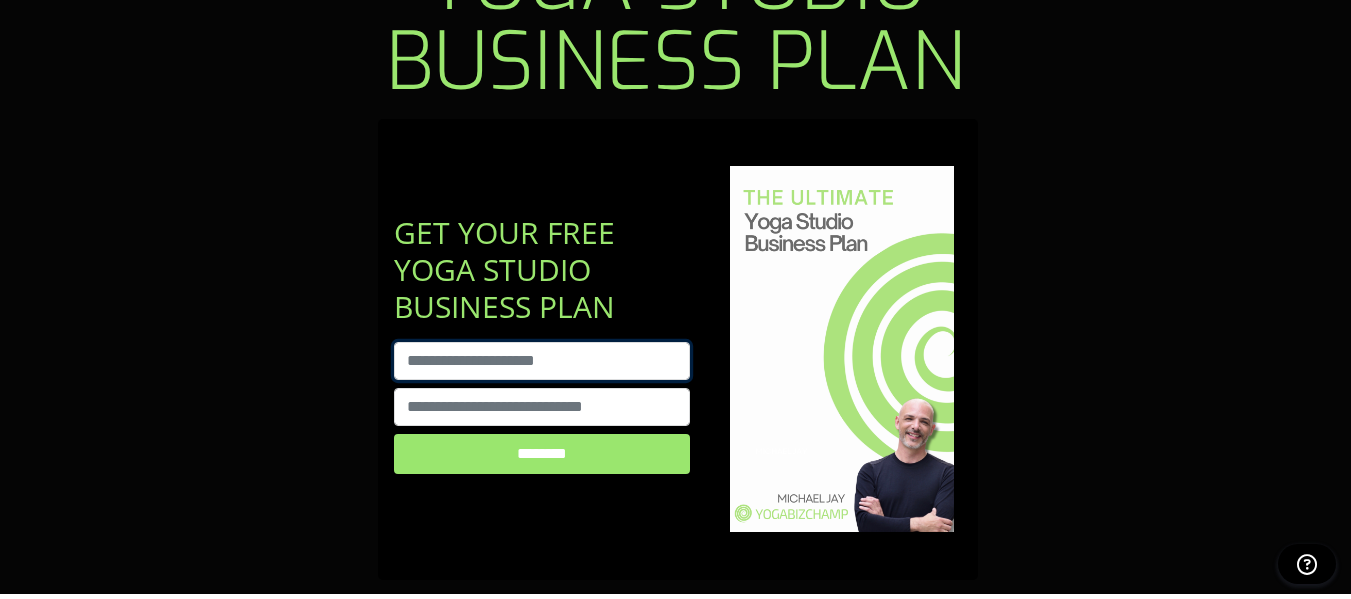 click at bounding box center [541, 361] 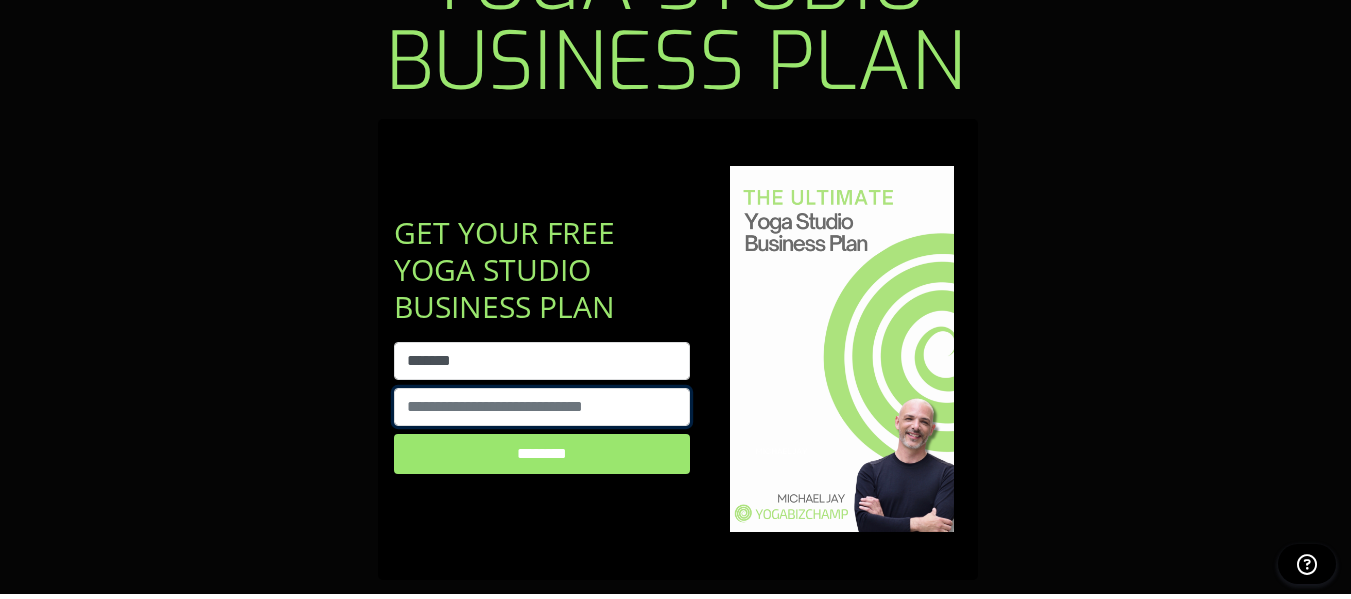 type on "**********" 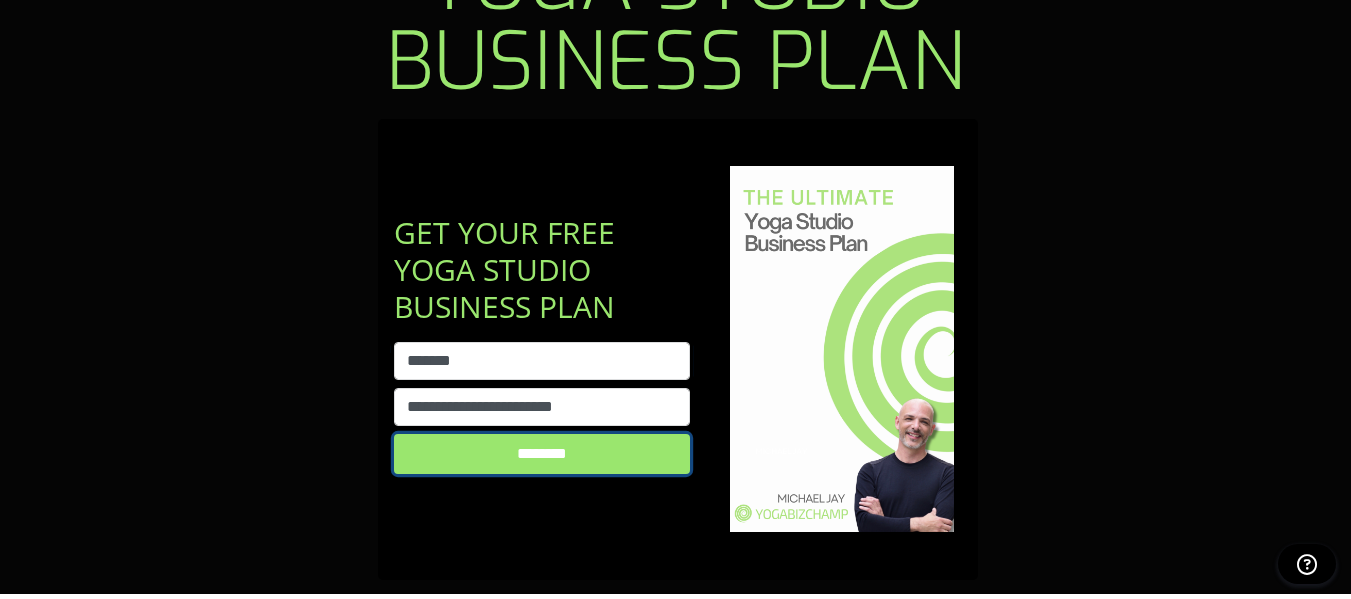 click on "********" at bounding box center (541, 454) 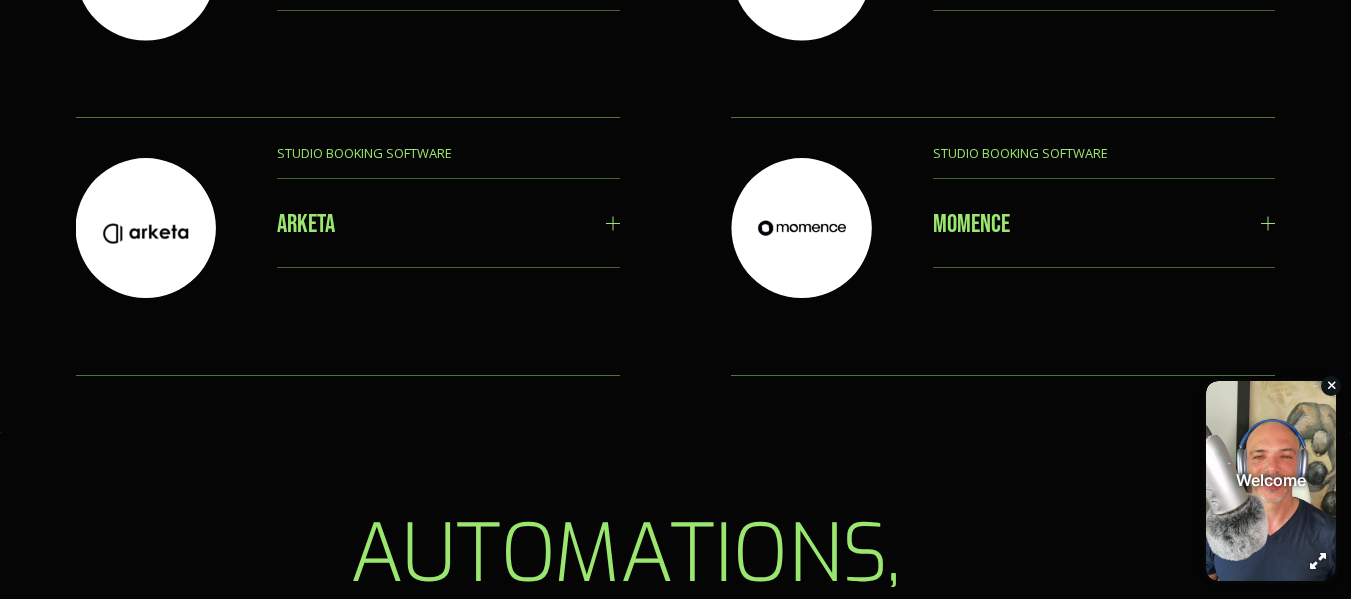 scroll, scrollTop: 5722, scrollLeft: 0, axis: vertical 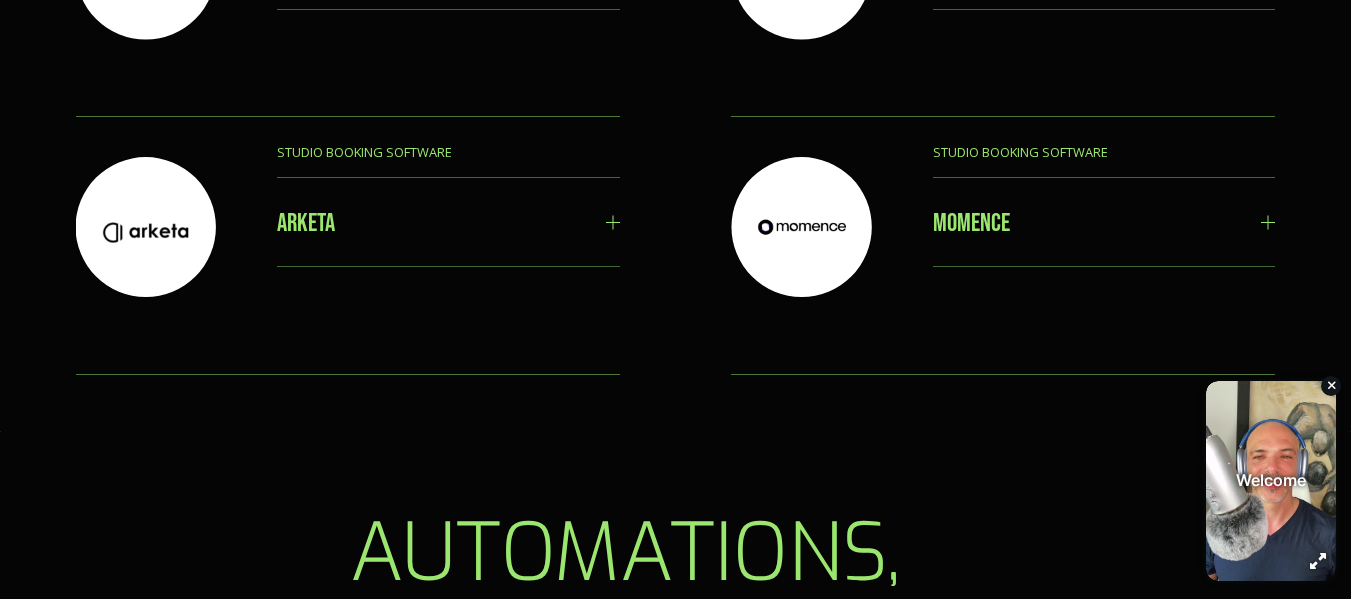 click at bounding box center (612, 222) 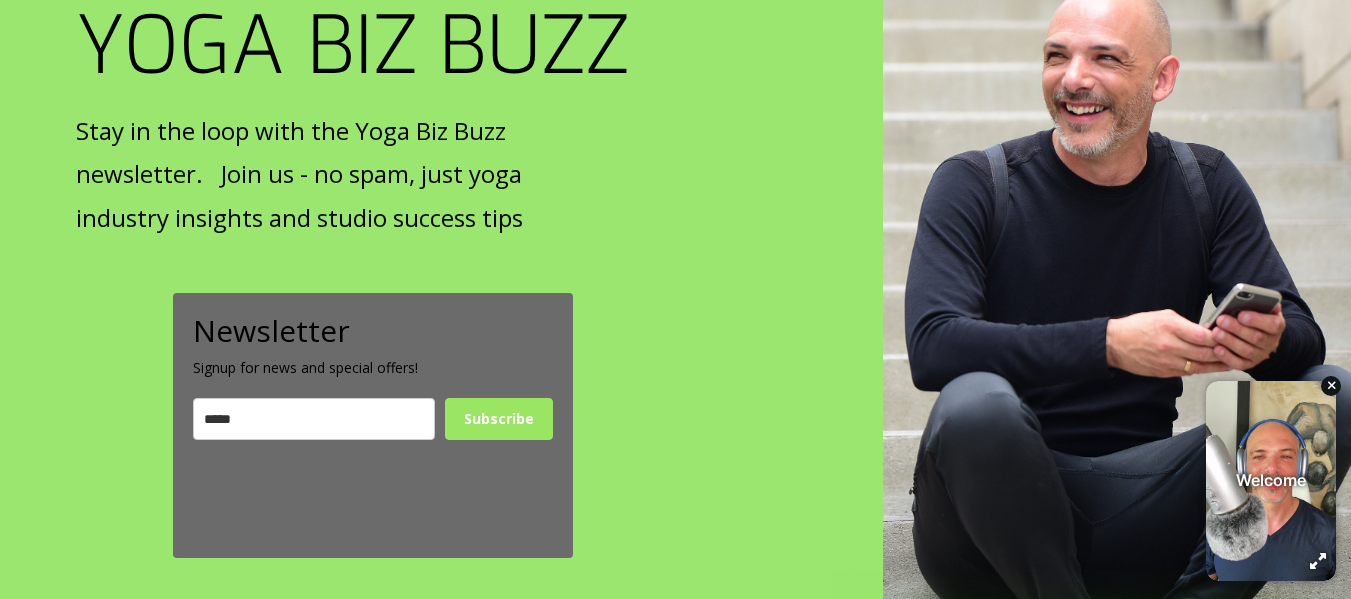 scroll, scrollTop: 0, scrollLeft: 0, axis: both 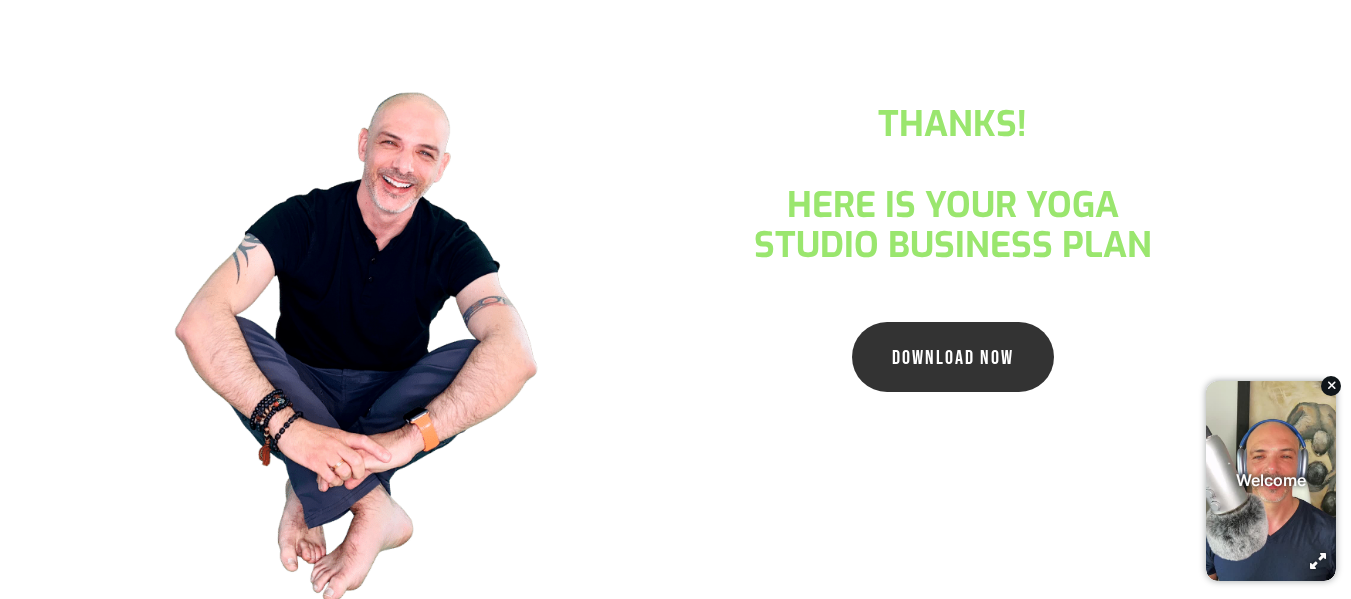 click on "DOWNLOAD NOW" at bounding box center [953, 357] 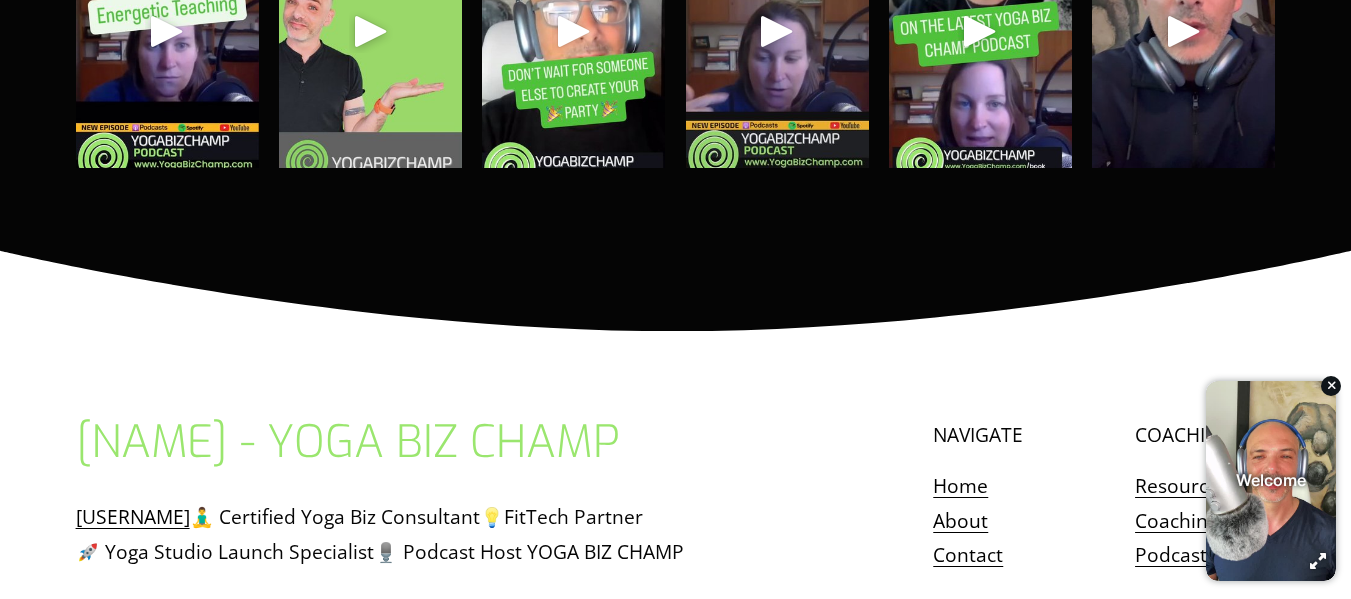 scroll, scrollTop: 2886, scrollLeft: 0, axis: vertical 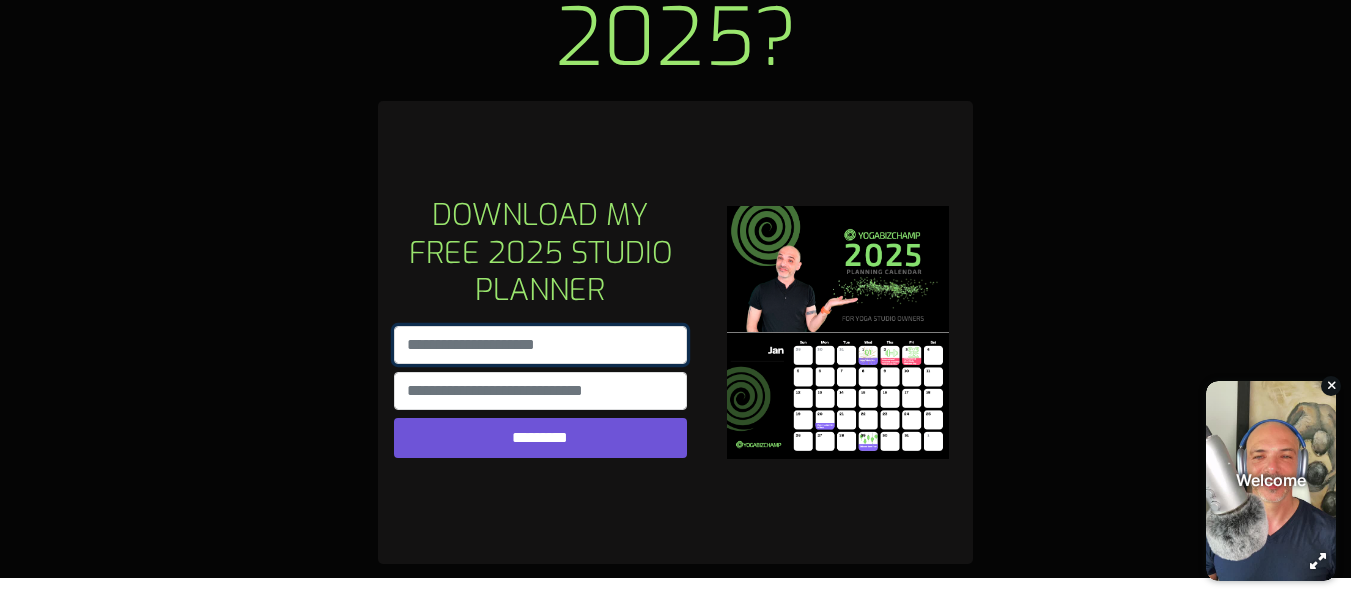 click at bounding box center (540, 345) 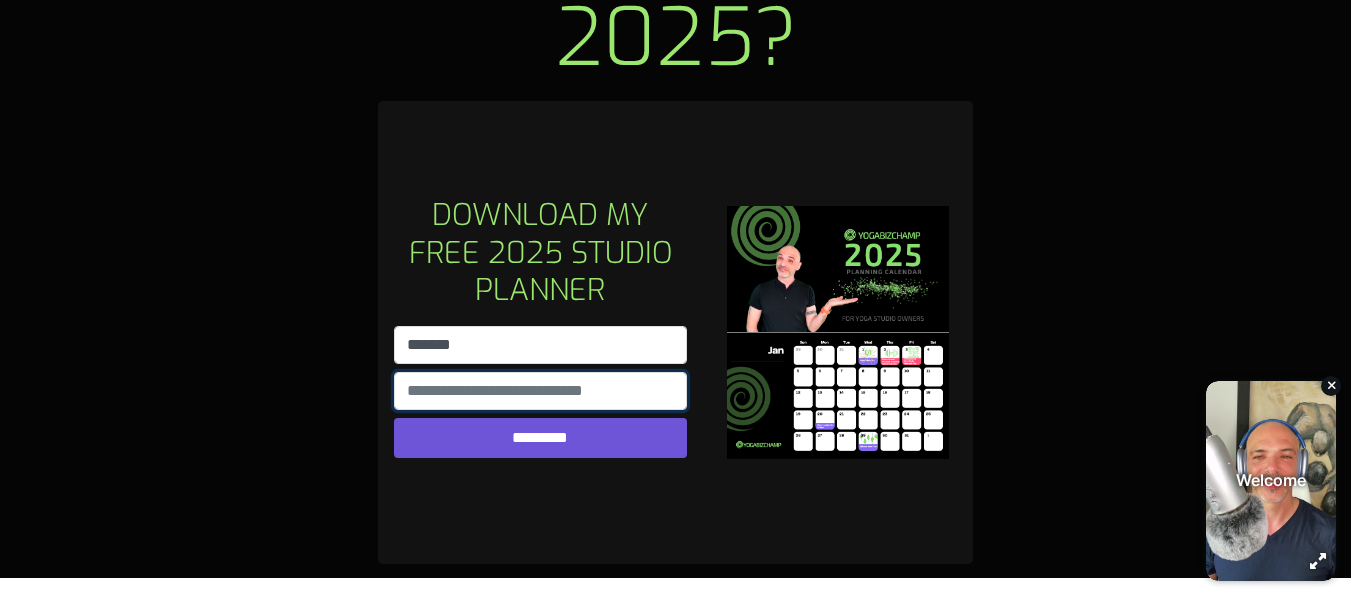 type on "**********" 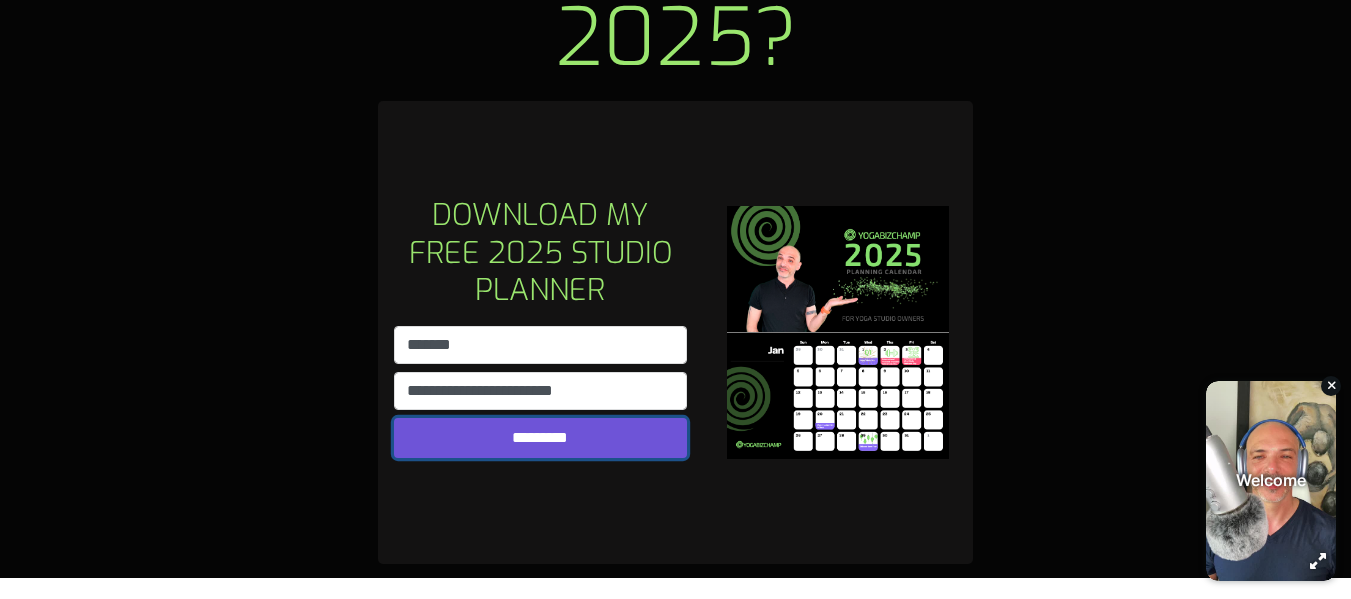 click on "*********" at bounding box center (540, 438) 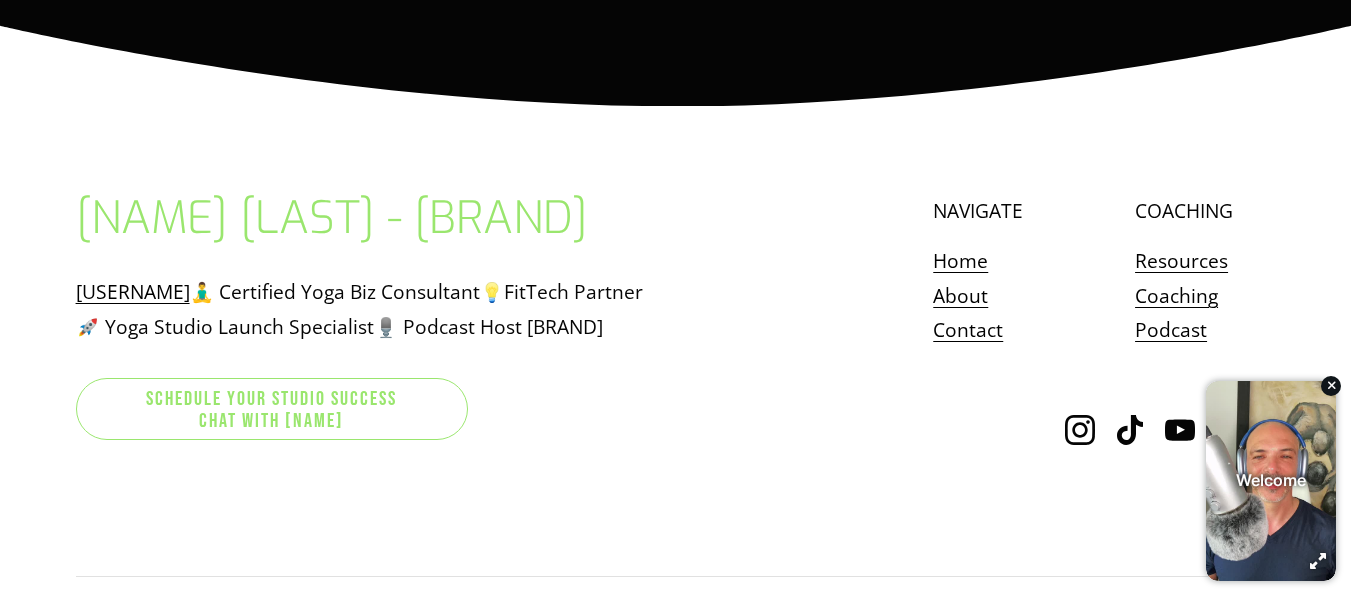 scroll, scrollTop: 3584, scrollLeft: 0, axis: vertical 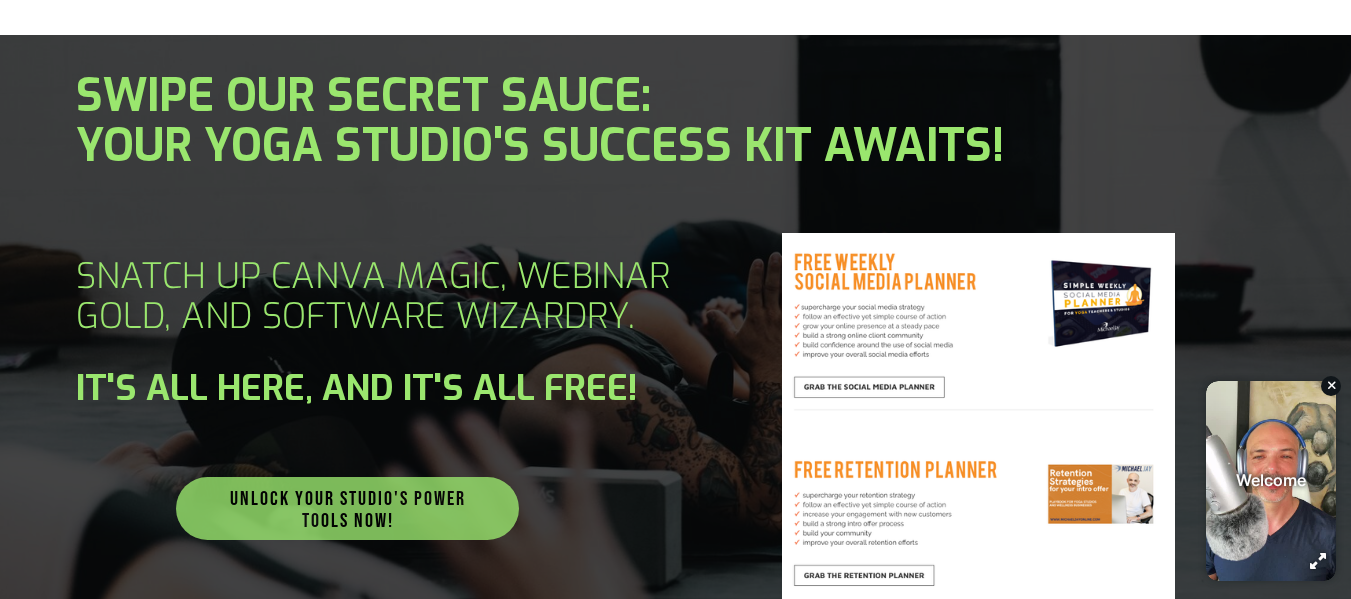 click on "Unlock Your Studio's Power Tools Now!" at bounding box center (347, 508) 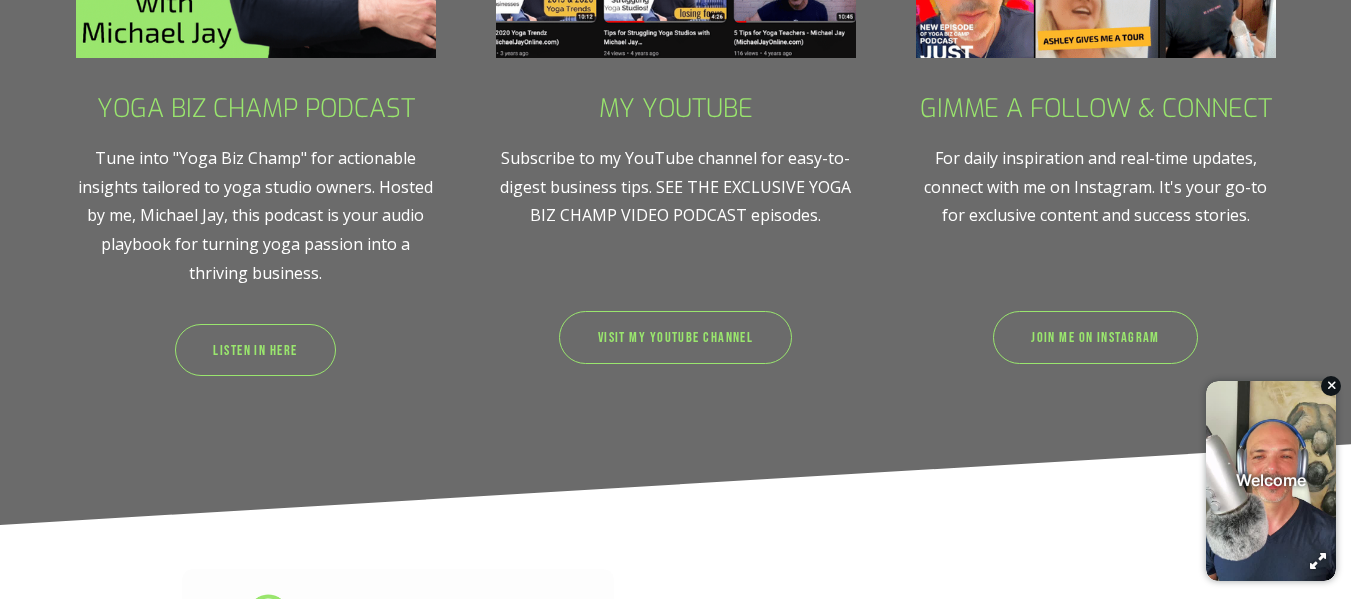 scroll, scrollTop: 0, scrollLeft: 0, axis: both 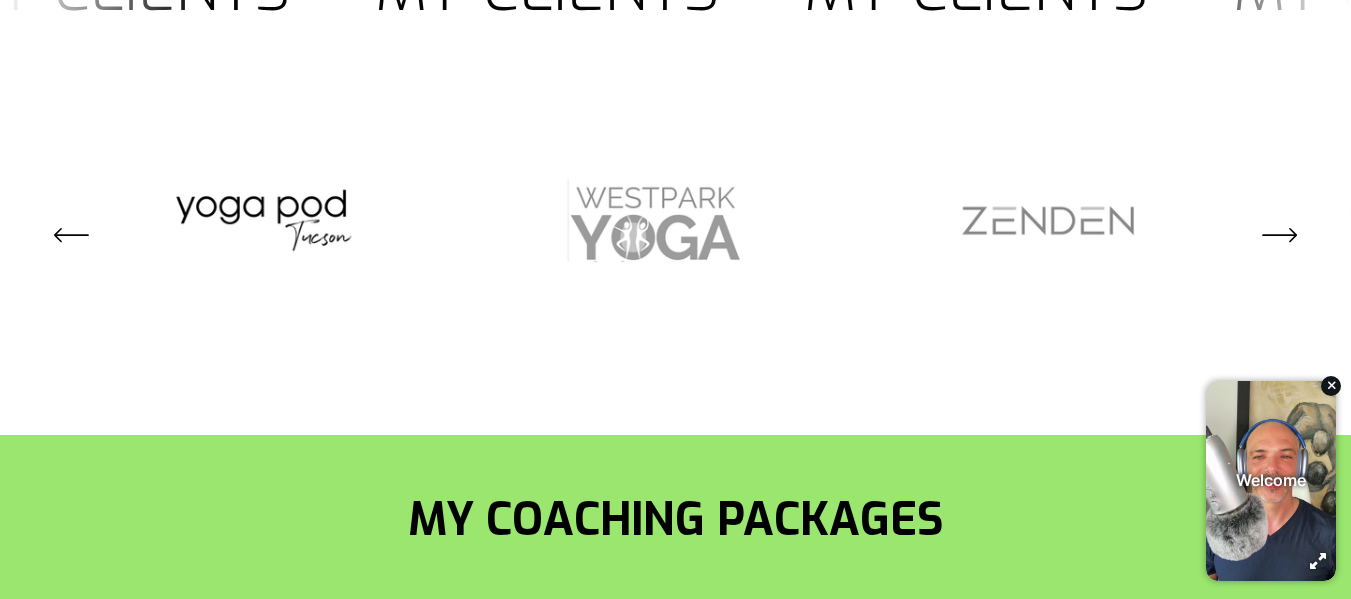 click 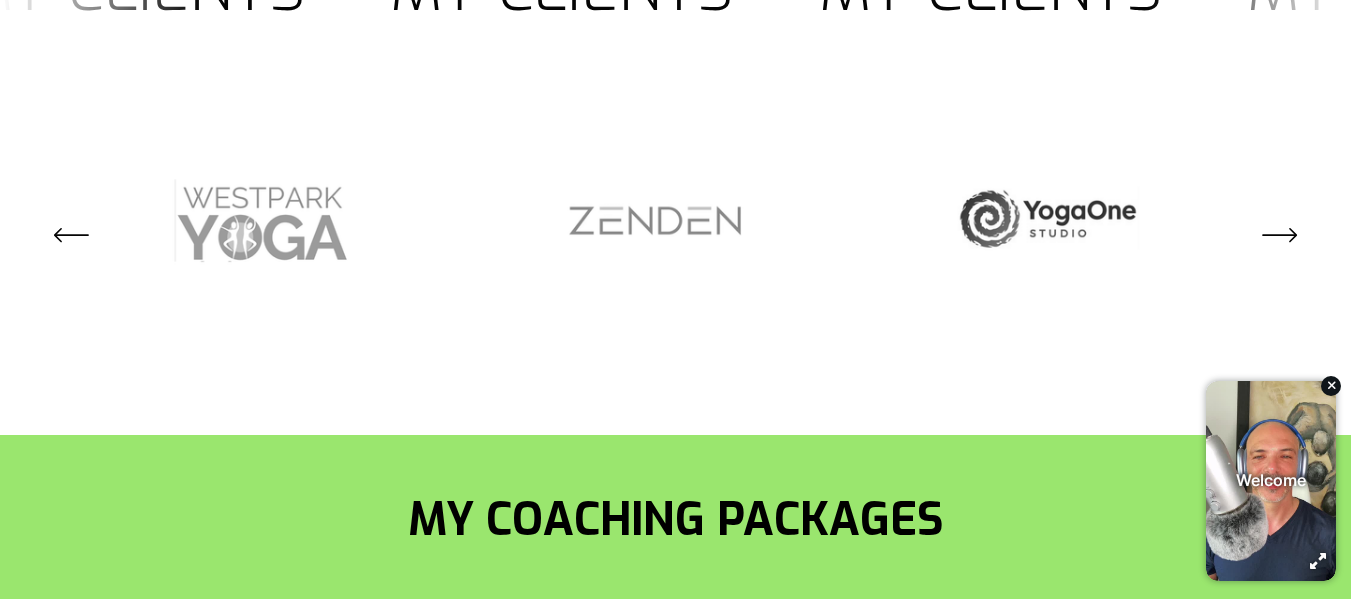 click 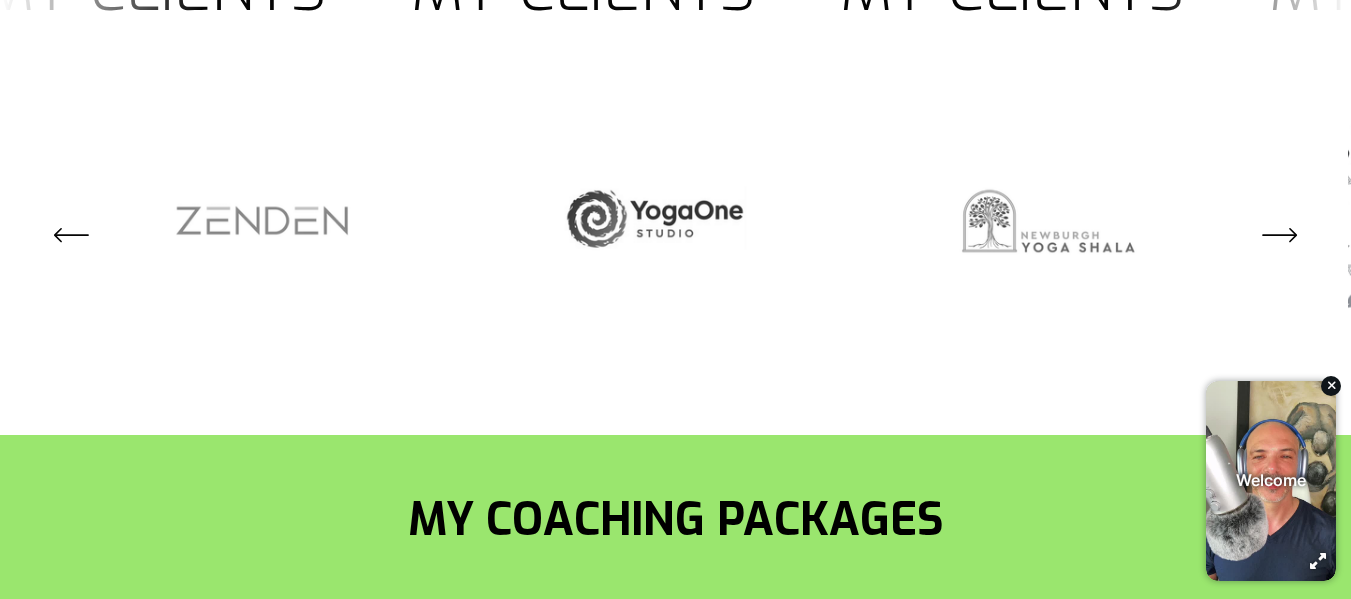 click 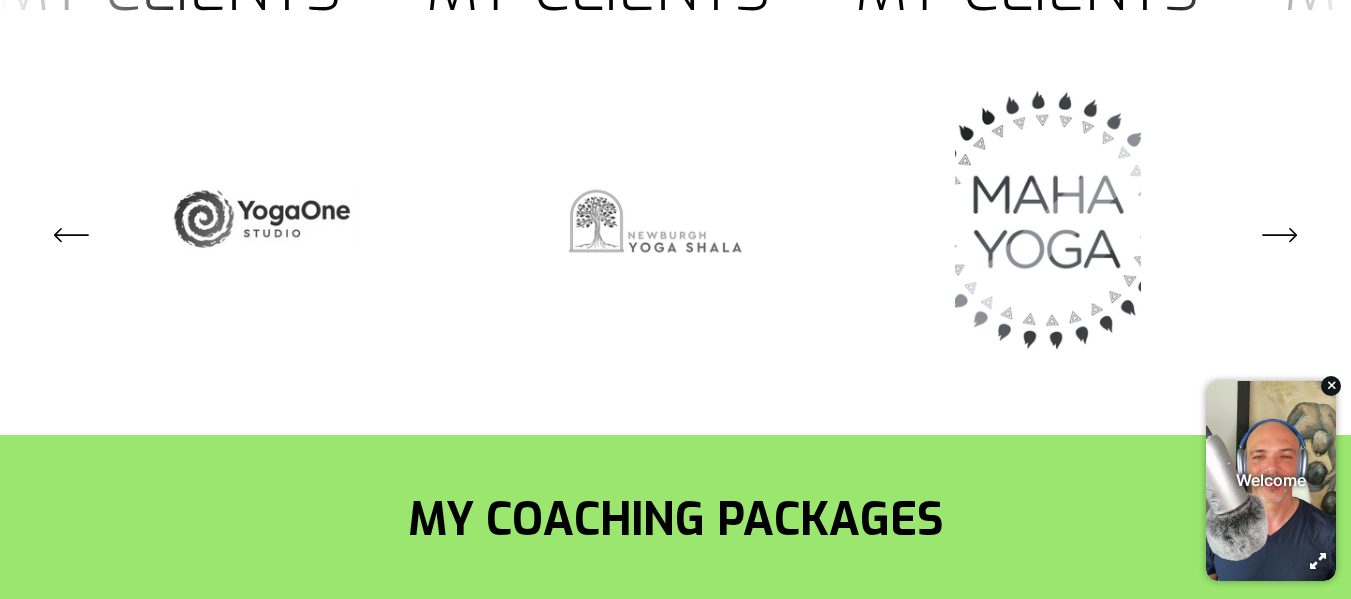 click 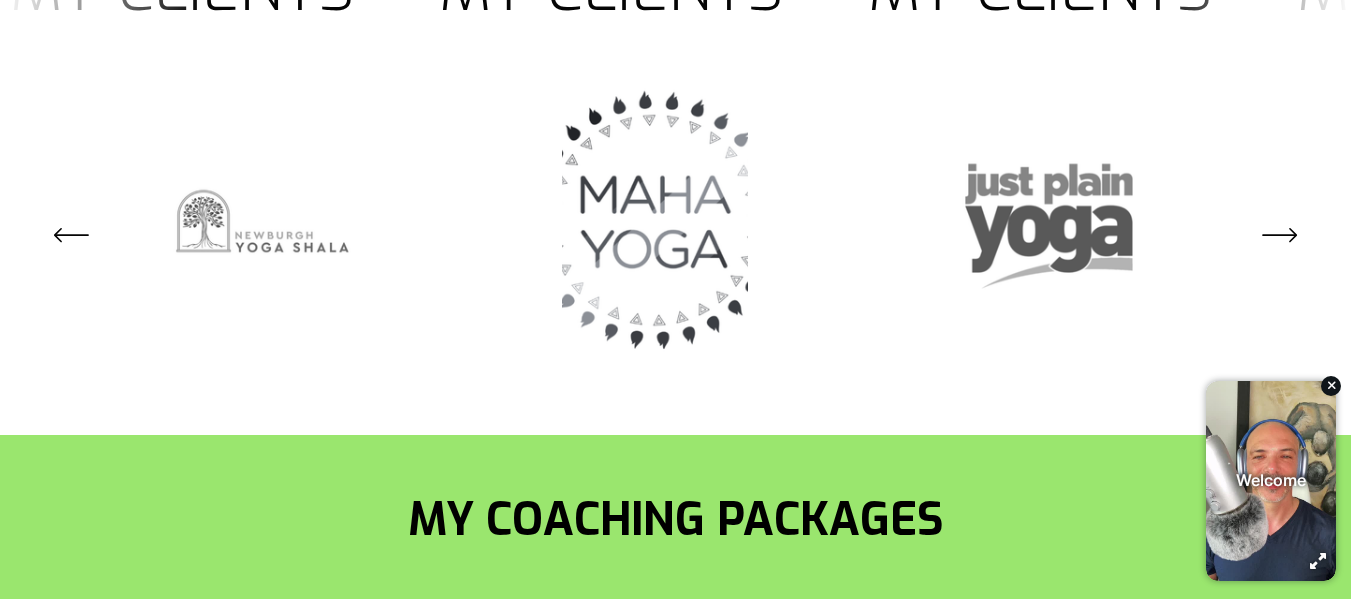 click 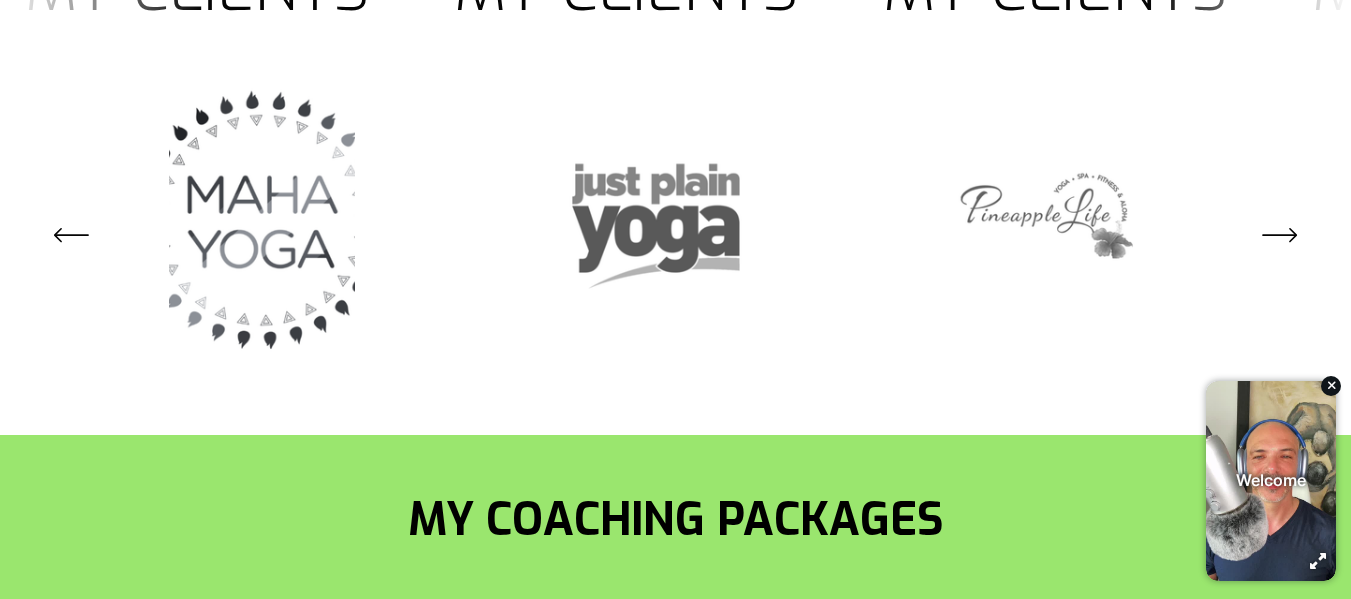 click 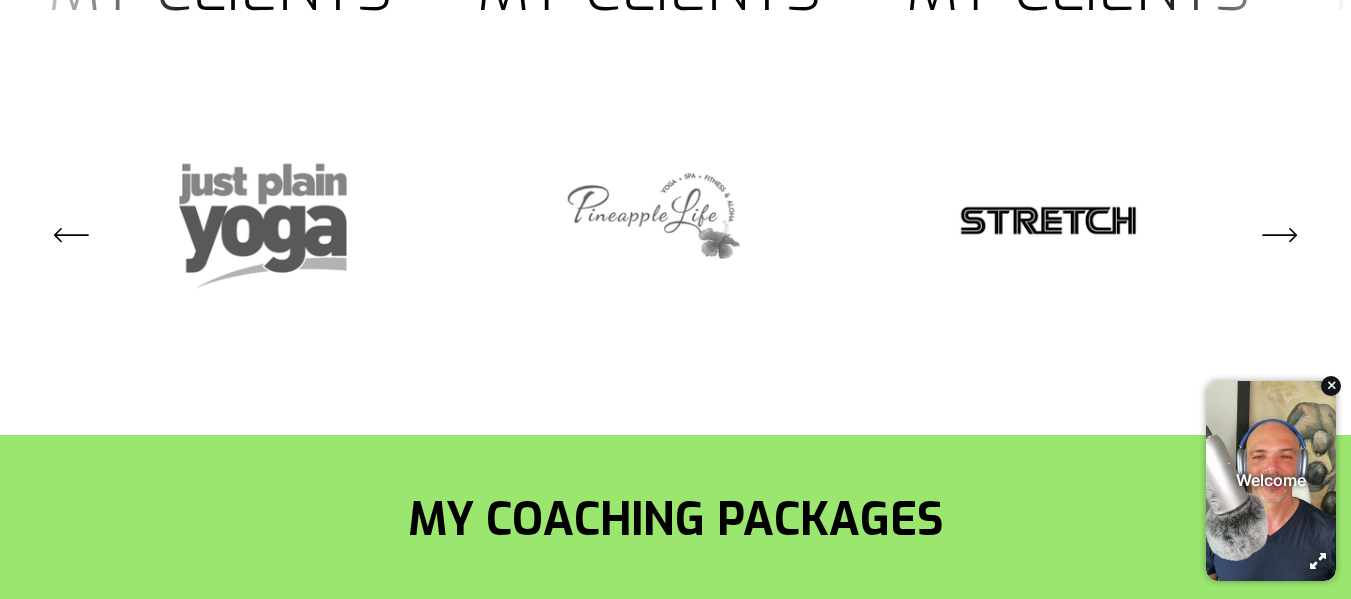 click 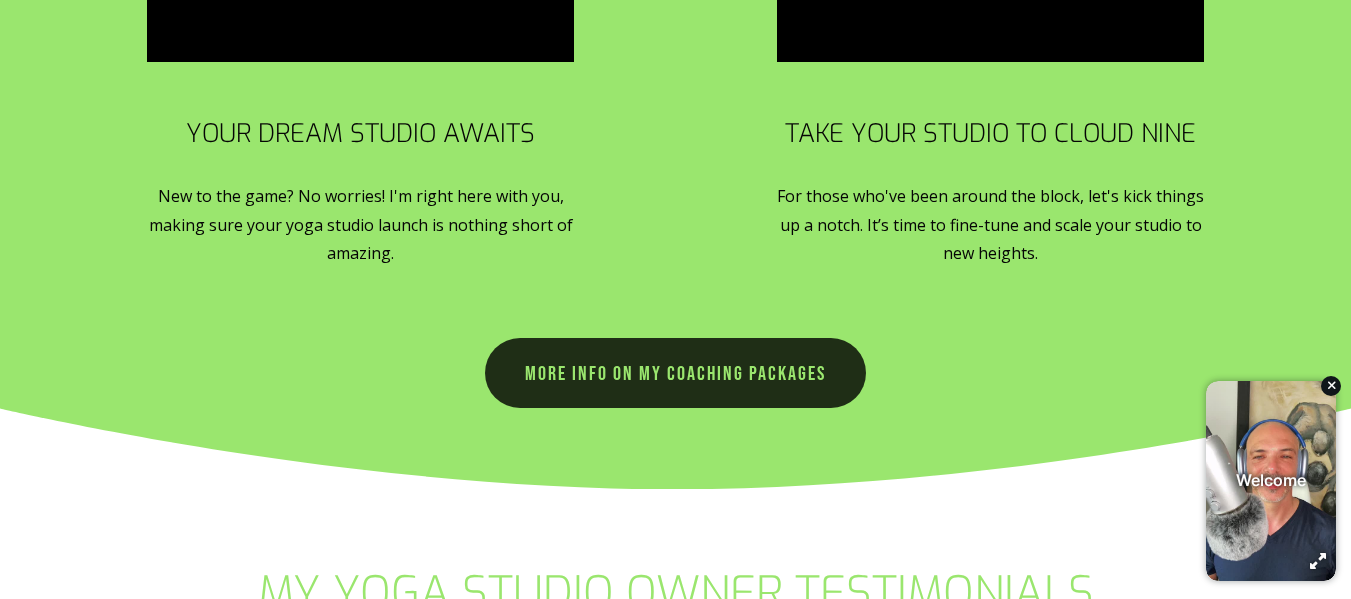 scroll, scrollTop: 4694, scrollLeft: 0, axis: vertical 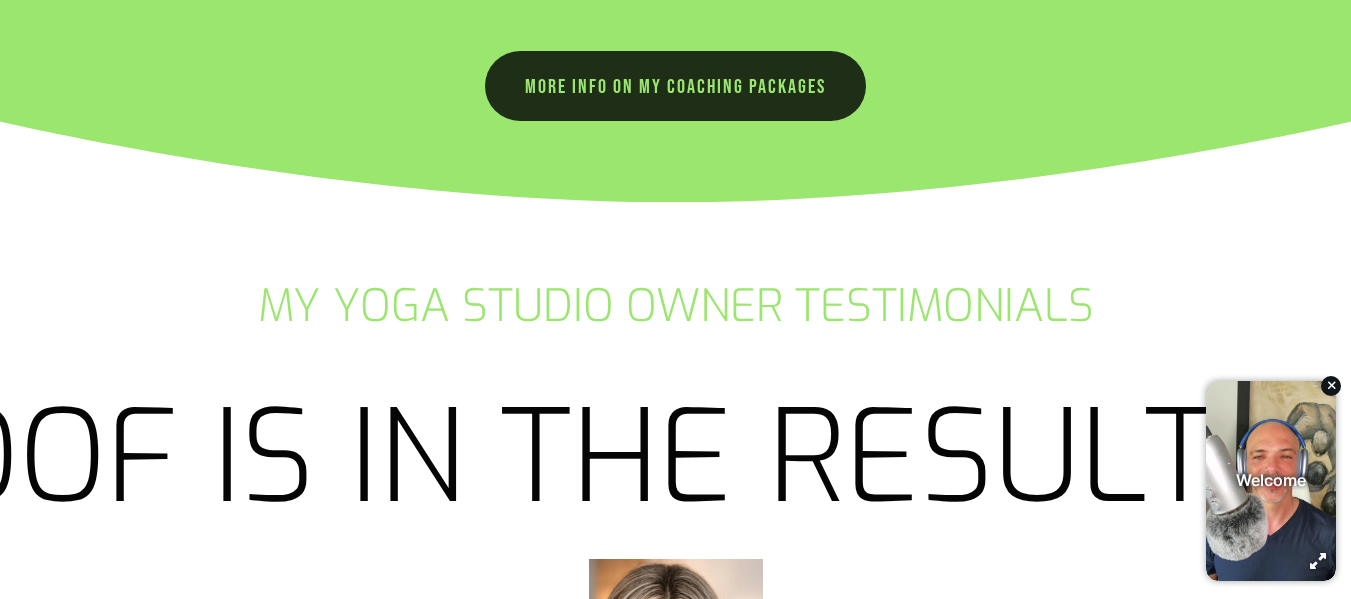 click on "more info on my coaching packages" at bounding box center (675, 86) 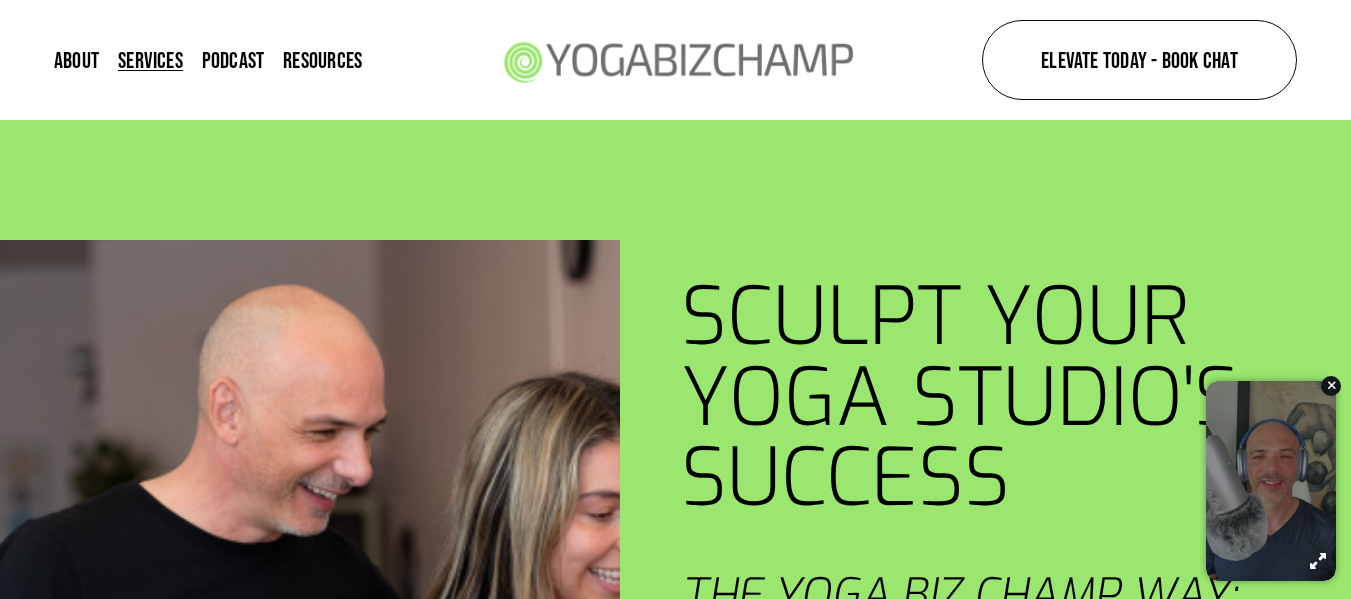 scroll, scrollTop: 0, scrollLeft: 0, axis: both 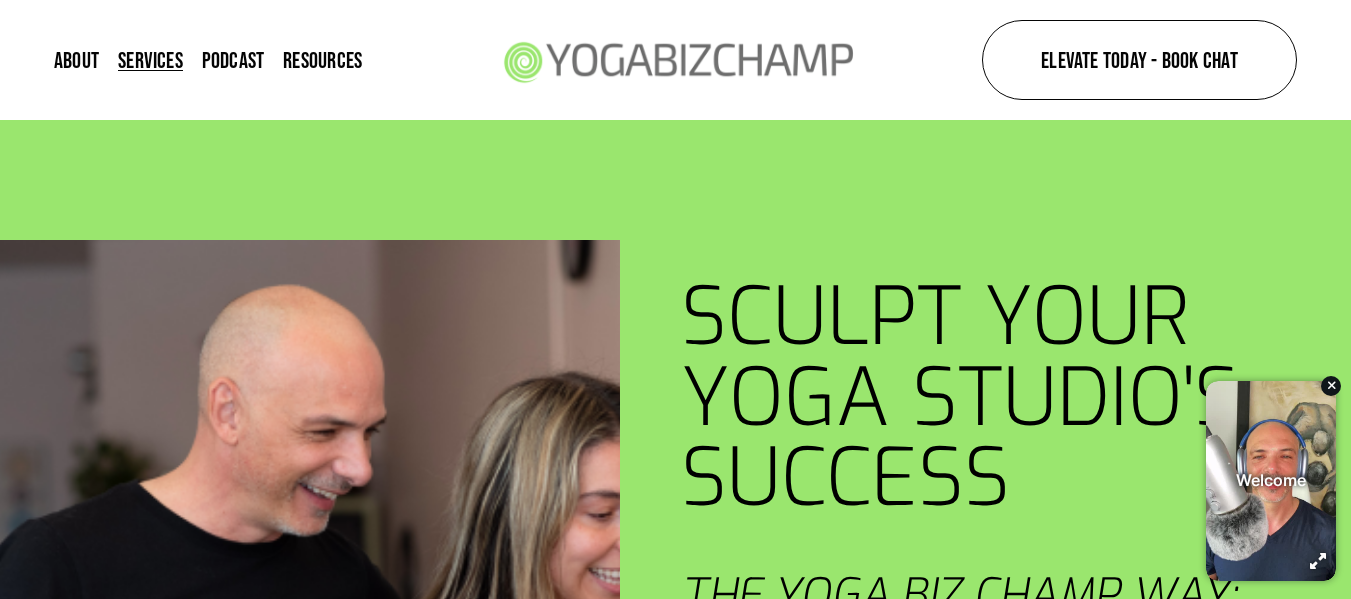 click on "Skip to Content
About
Services
Podcast
Resources
Free Studio Business Plan
2025 Studio Planning Calendar" at bounding box center [675, 60] 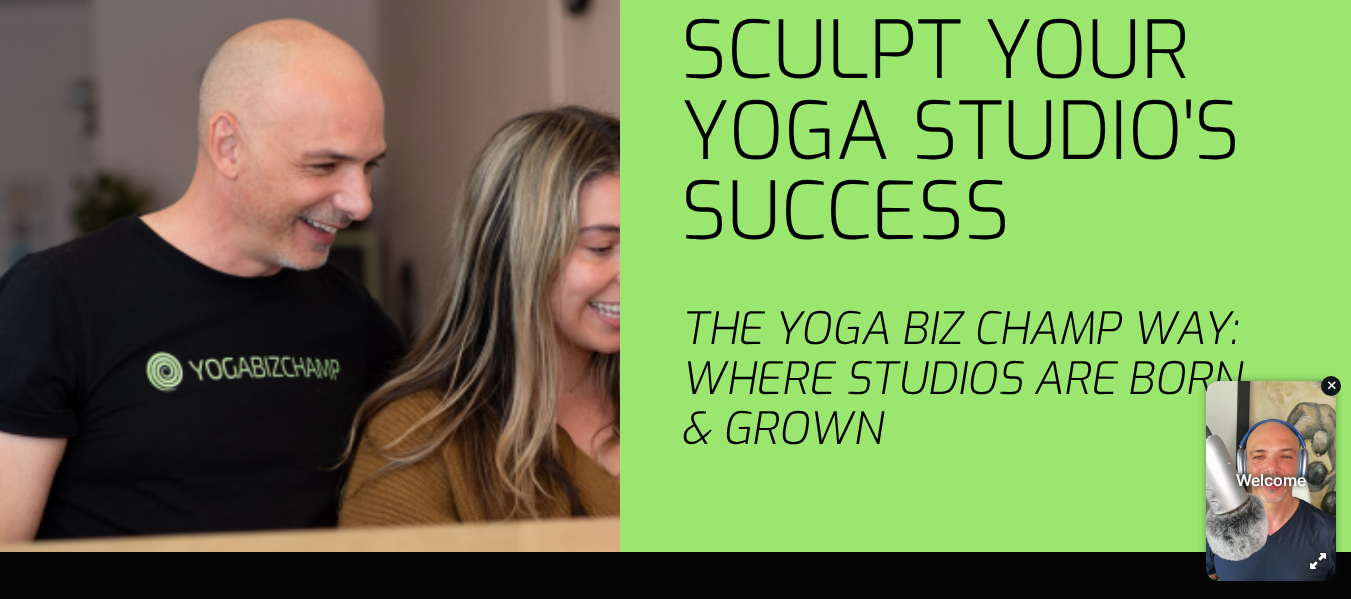 scroll, scrollTop: 0, scrollLeft: 0, axis: both 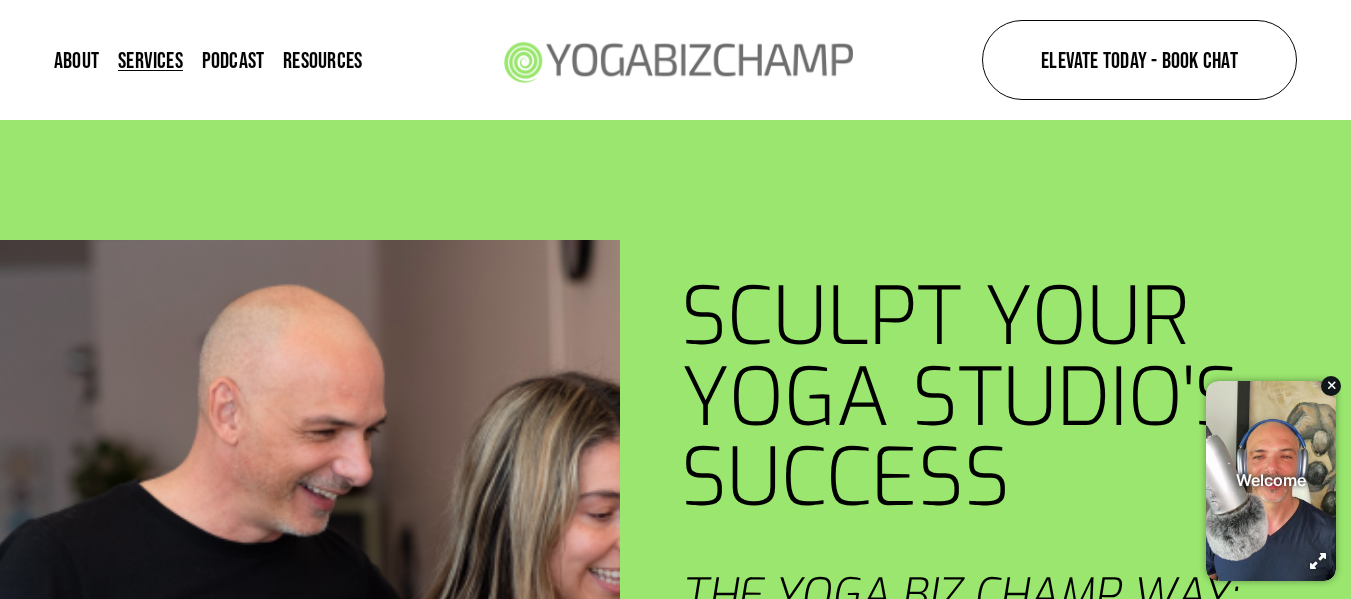 click on "Podcast" at bounding box center (233, 60) 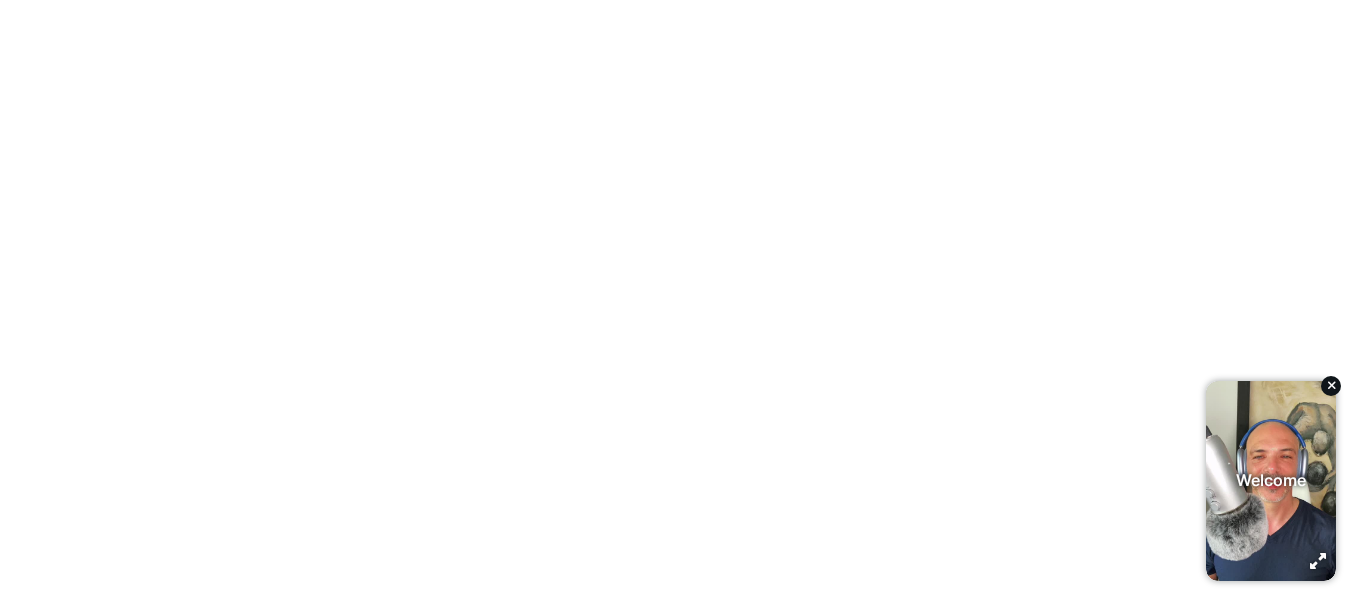scroll, scrollTop: 5826, scrollLeft: 0, axis: vertical 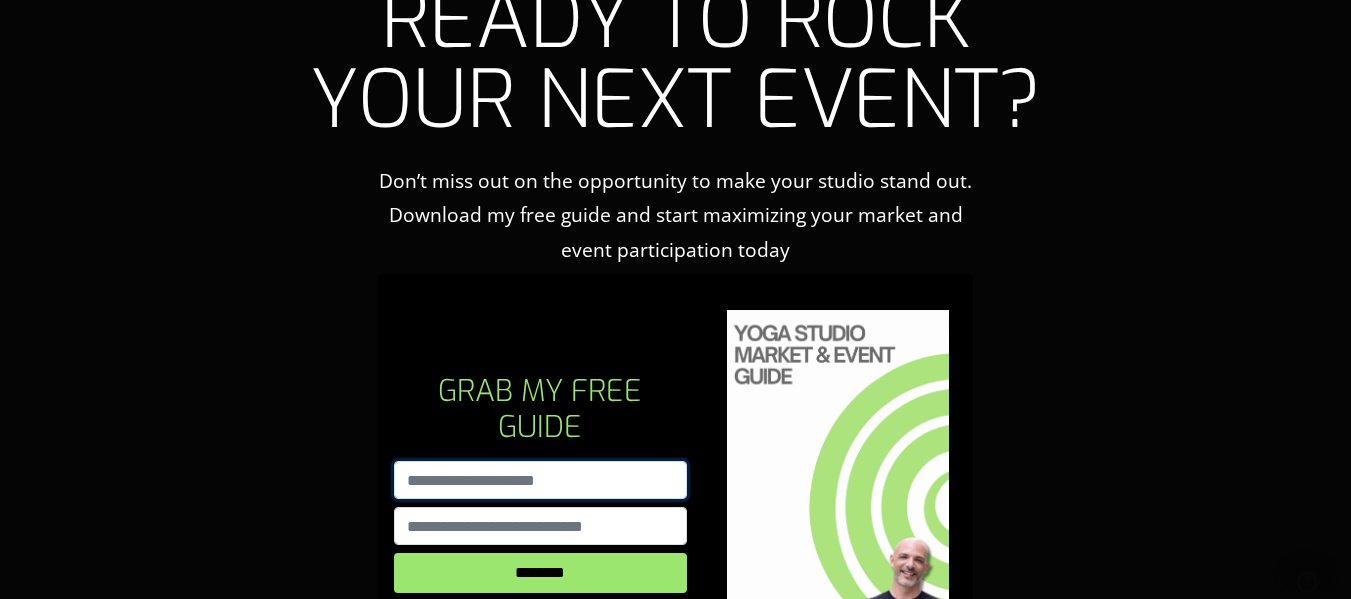 click at bounding box center [540, 480] 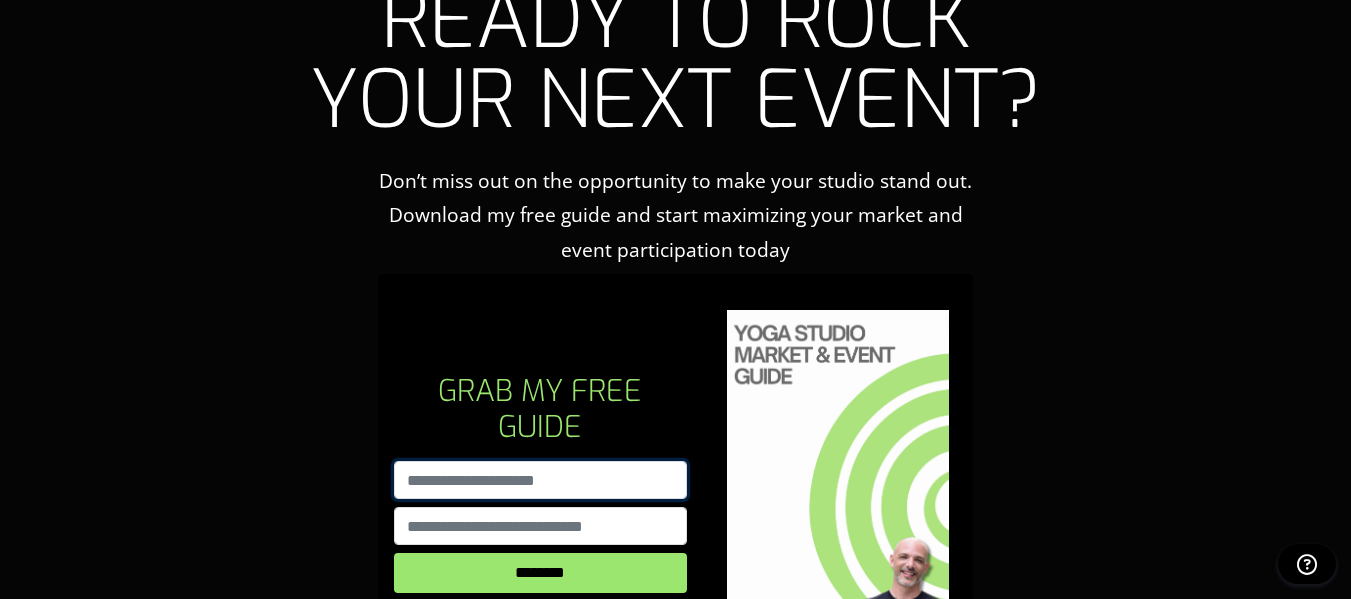 type on "*******" 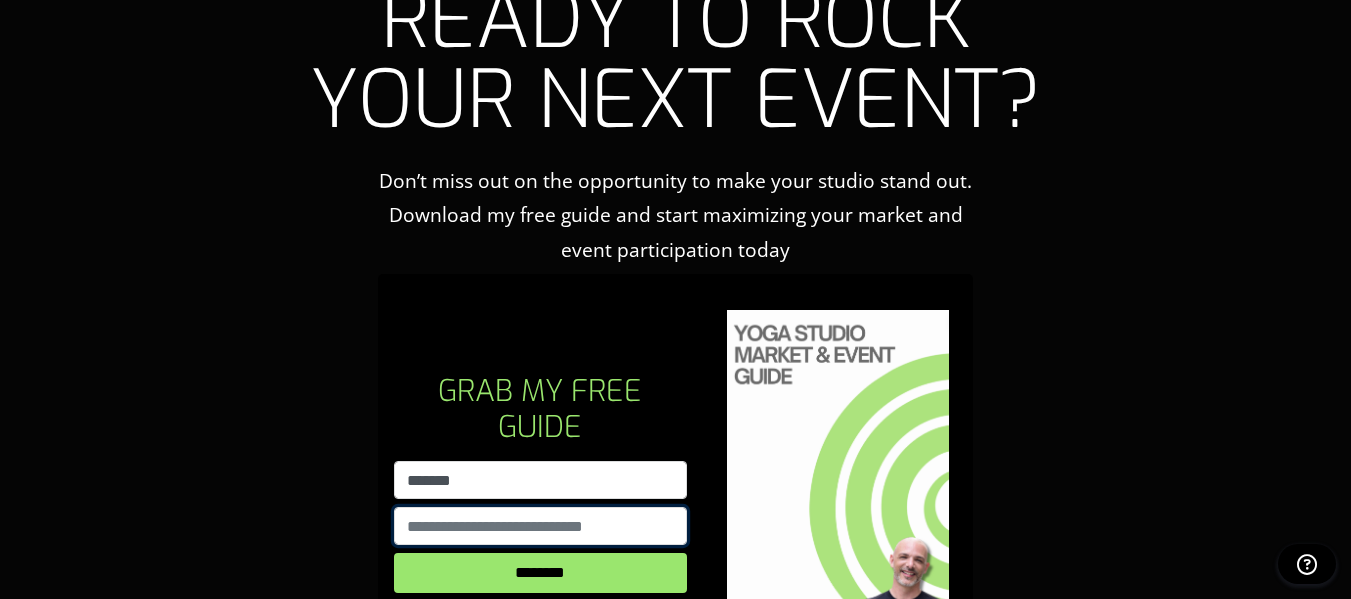 type on "**********" 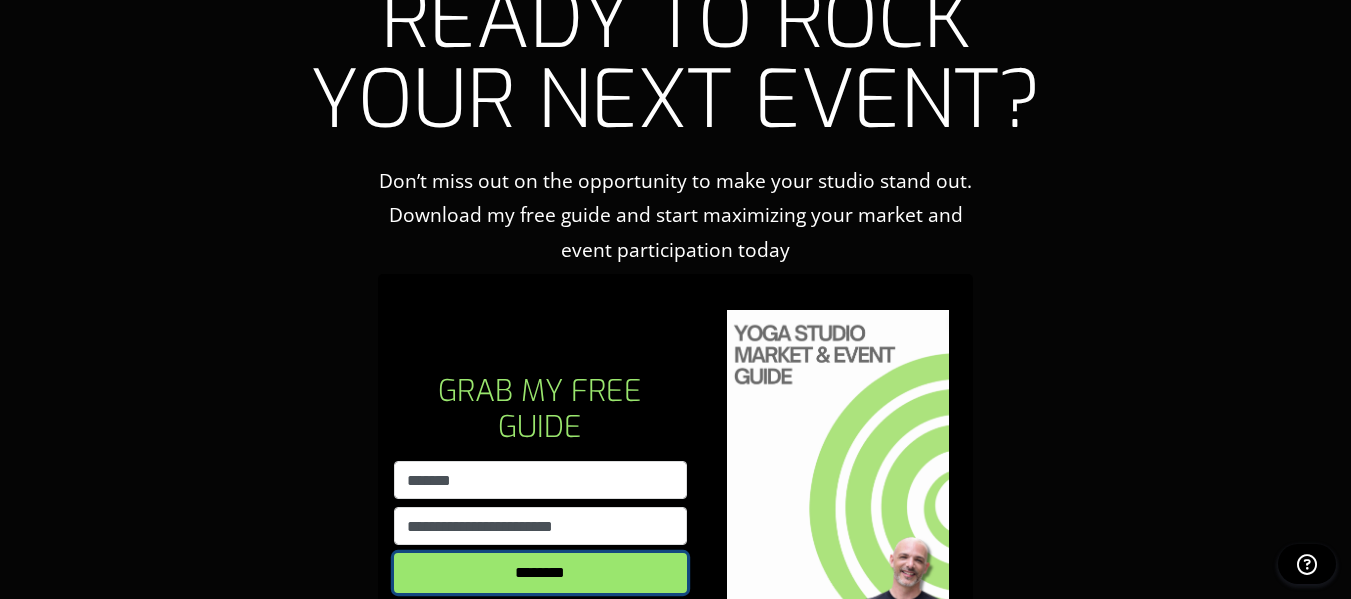 click on "********" at bounding box center [540, 573] 